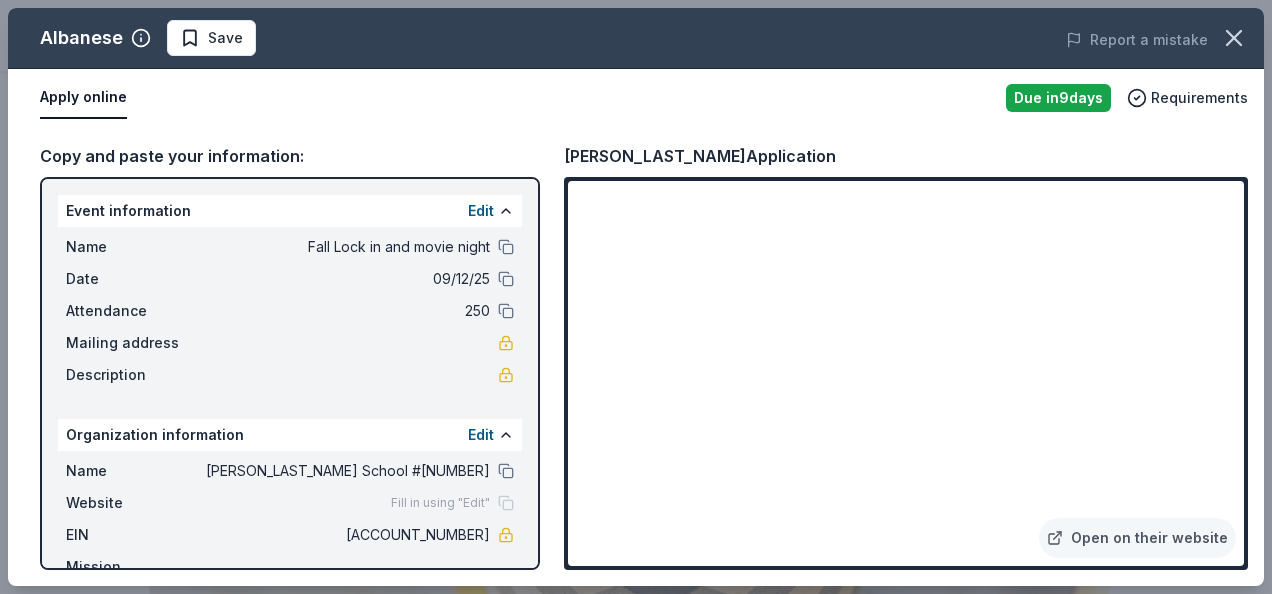 scroll, scrollTop: 479, scrollLeft: 0, axis: vertical 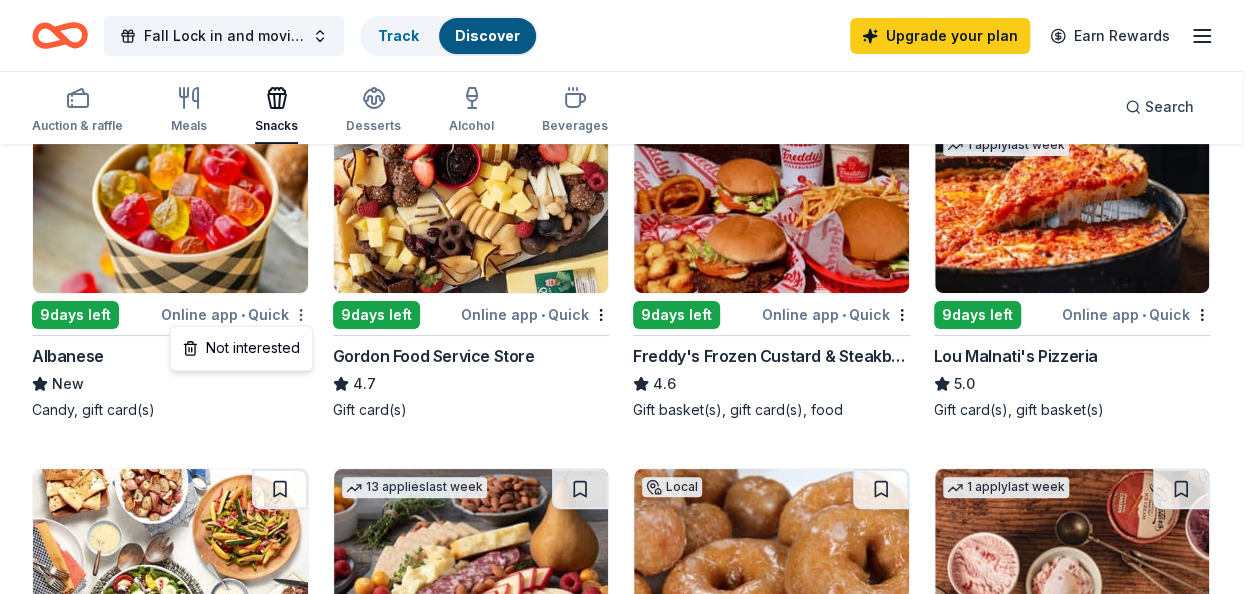 click on "Fall Lock in and movie night Track  Discover Upgrade your plan Earn Rewards Auction & raffle Meals Snacks Desserts Alcohol Beverages Search 54 results  in  Indianapolis, IN Application deadlines 53  this month 1  in September 5  passed Local 9  days left Online app • Quick Albanese New Candy, gift card(s) 6   applies  last week 9  days left Online app • Quick Gordon Food Service Store 4.7 Gift card(s) 9   applies  last week 9  days left Online app • Quick Freddy's Frozen Custard & Steakburgers 4.6 Gift basket(s), gift card(s), food Top rated 1   apply  last week 9  days left Online app • Quick Lou Malnati's Pizzeria 5.0 Gift card(s), gift basket(s) 9  days left Online app • Quick Taziki's Mediterranean Cafe 5.0 Food, gift card(s) 13   applies  last week 32 days left Online app Gourmet Gift Baskets 4.5 Gift basket(s) Local 18 days left Online app Donut Bank New Baked goods, gift card(s), merchandise 1   apply  last week 9  days left Online app • Quick Graeter's Ice Cream New 9   applies  last week" at bounding box center (628, 31) 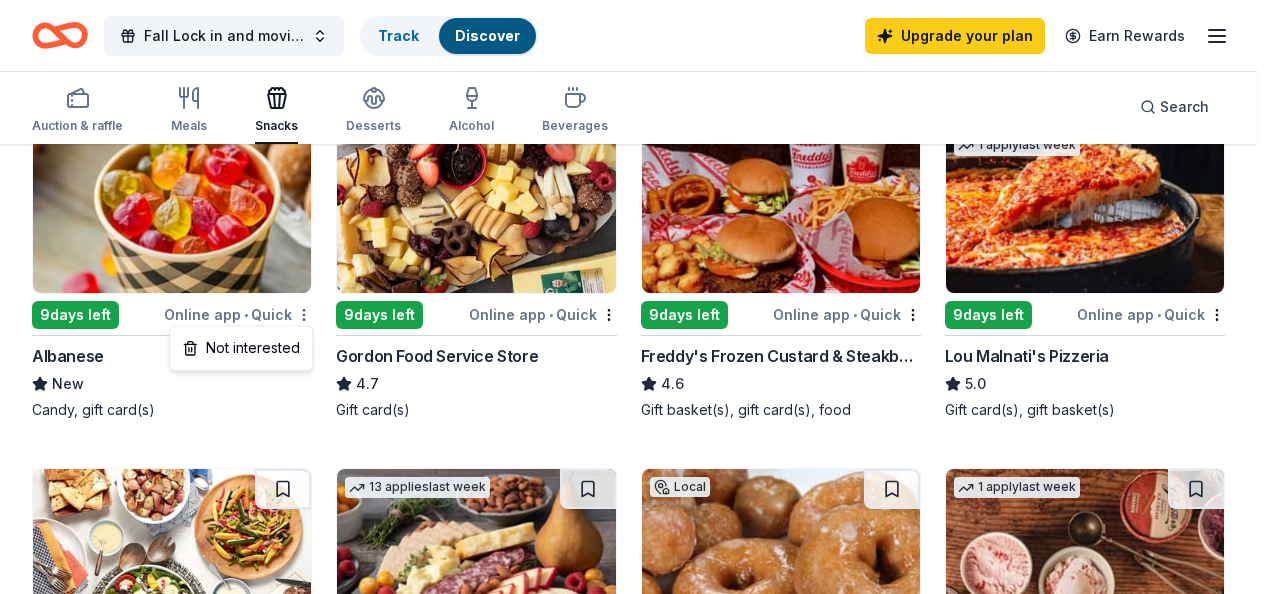 click on "Fall Lock in and movie night Track  Discover Upgrade your plan Earn Rewards Auction & raffle Meals Snacks Desserts Alcohol Beverages Search 54 results  in  Indianapolis, IN Application deadlines 53  this month 1  in September 5  passed Local 9  days left Online app • Quick Albanese New Candy, gift card(s) 6   applies  last week 9  days left Online app • Quick Gordon Food Service Store 4.7 Gift card(s) 9   applies  last week 9  days left Online app • Quick Freddy's Frozen Custard & Steakburgers 4.6 Gift basket(s), gift card(s), food Top rated 1   apply  last week 9  days left Online app • Quick Lou Malnati's Pizzeria 5.0 Gift card(s), gift basket(s) 9  days left Online app • Quick Taziki's Mediterranean Cafe 5.0 Food, gift card(s) 13   applies  last week 32 days left Online app Gourmet Gift Baskets 4.5 Gift basket(s) Local 18 days left Online app Donut Bank New Baked goods, gift card(s), merchandise 1   apply  last week 9  days left Online app • Quick Graeter's Ice Cream New 9   applies  last week" at bounding box center [636, 31] 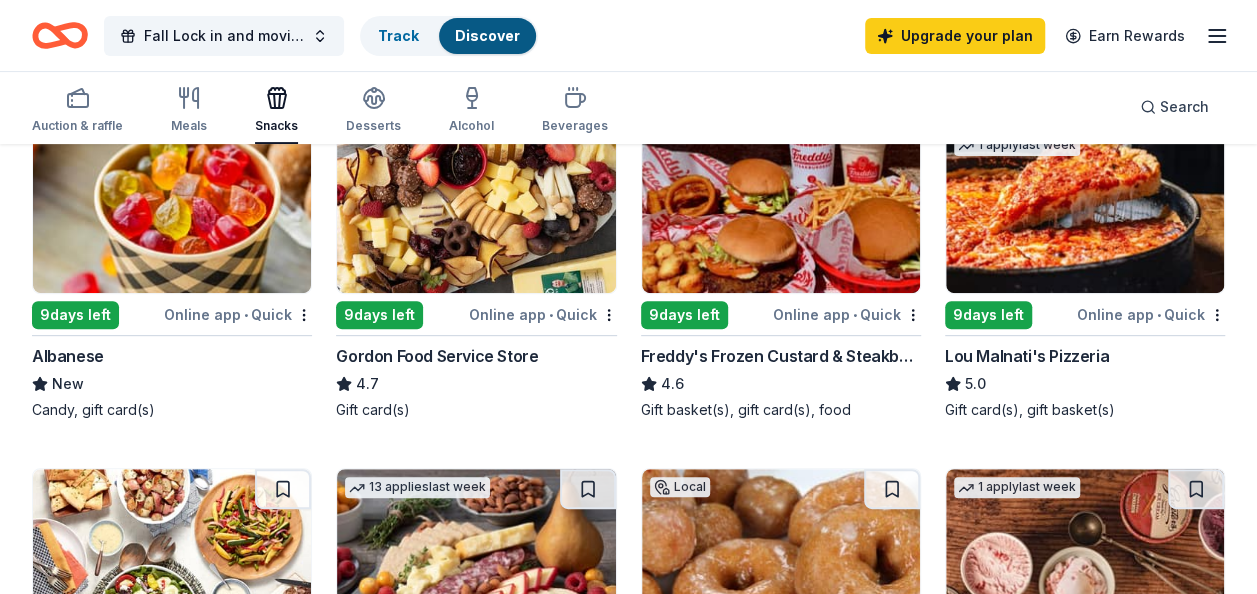 click on "9  days left" at bounding box center [379, 315] 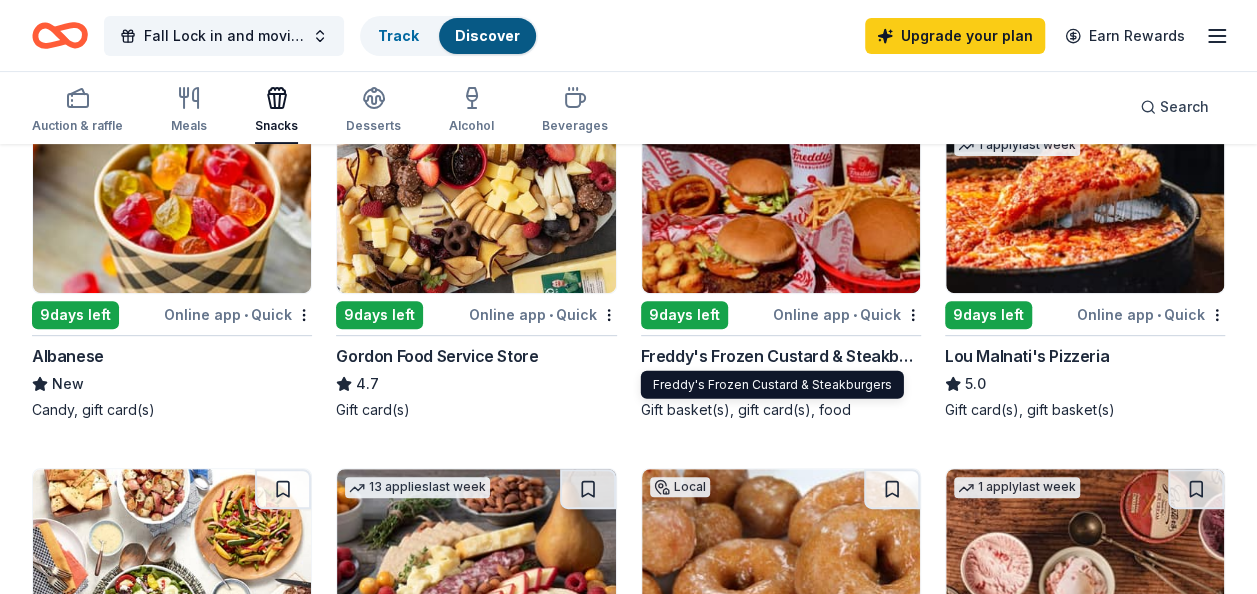click on "Freddy's Frozen Custard & Steakburgers" at bounding box center [781, 356] 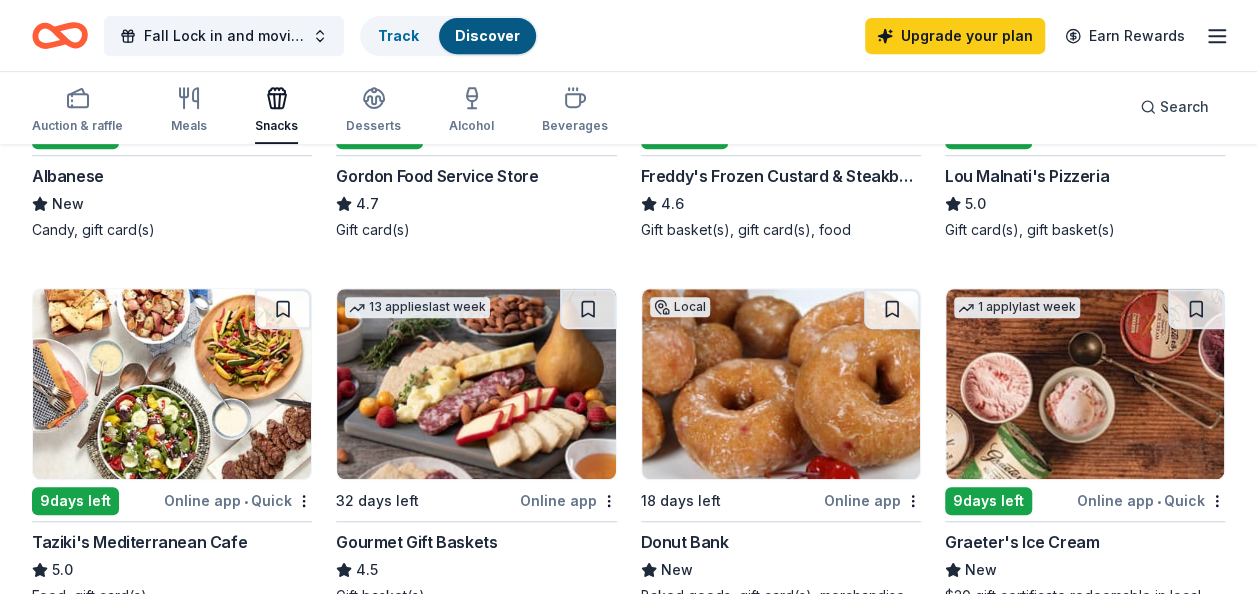 scroll, scrollTop: 426, scrollLeft: 0, axis: vertical 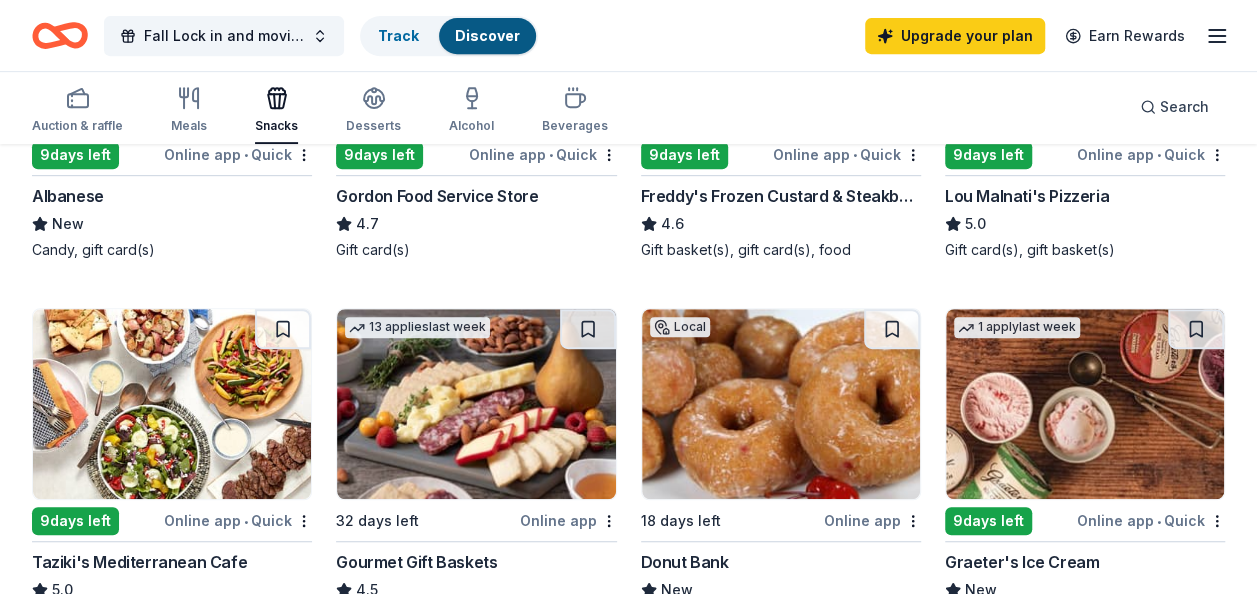 click on "Lou Malnati's Pizzeria" at bounding box center (1027, 196) 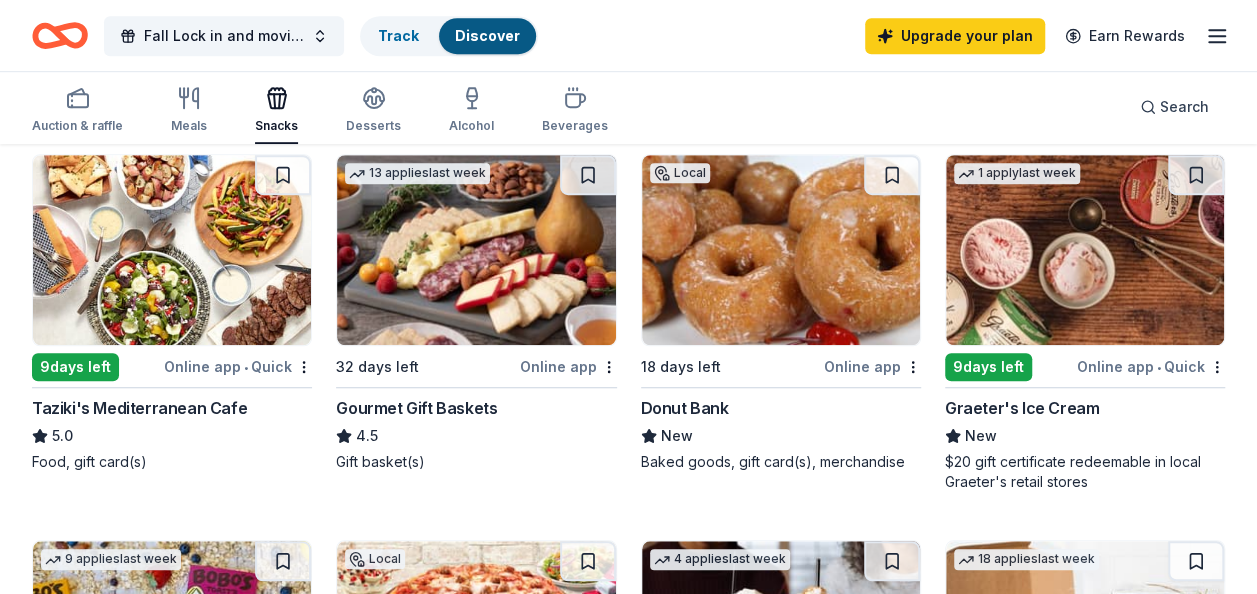scroll, scrollTop: 562, scrollLeft: 0, axis: vertical 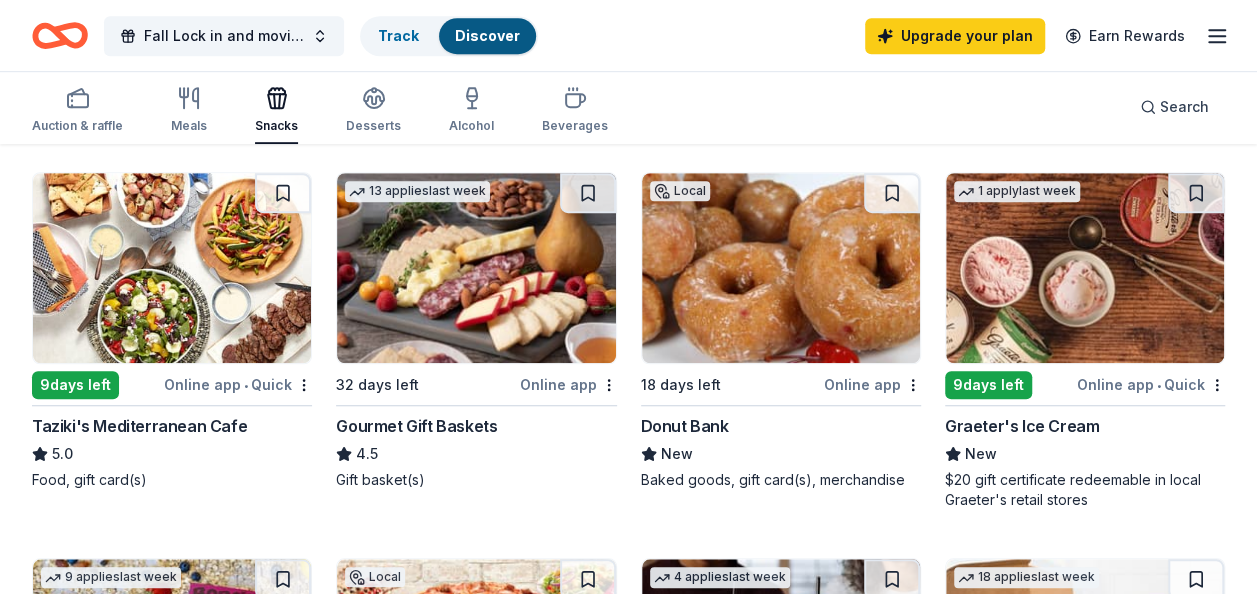 click on "Donut Bank" at bounding box center (685, 426) 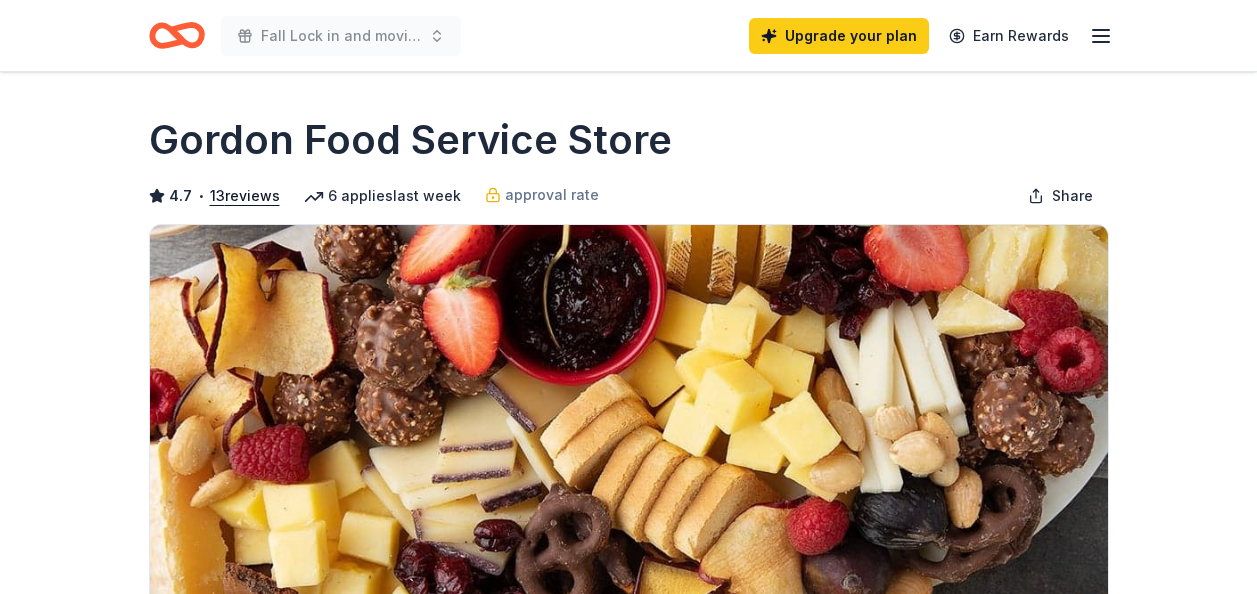 scroll, scrollTop: 0, scrollLeft: 0, axis: both 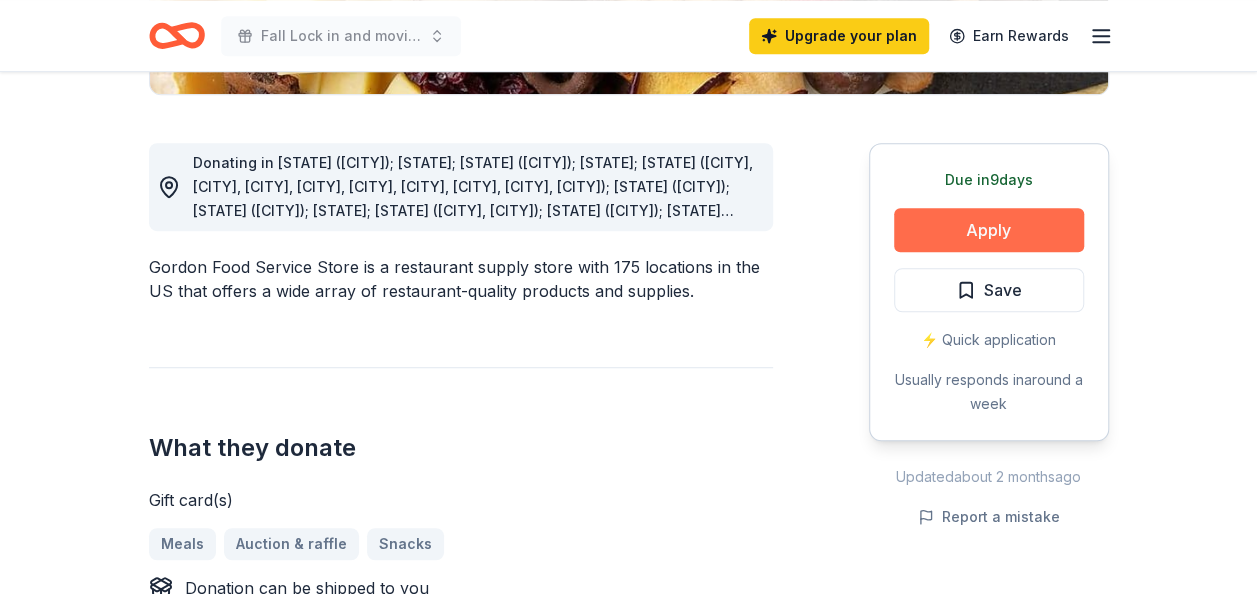 click on "Apply" at bounding box center (989, 230) 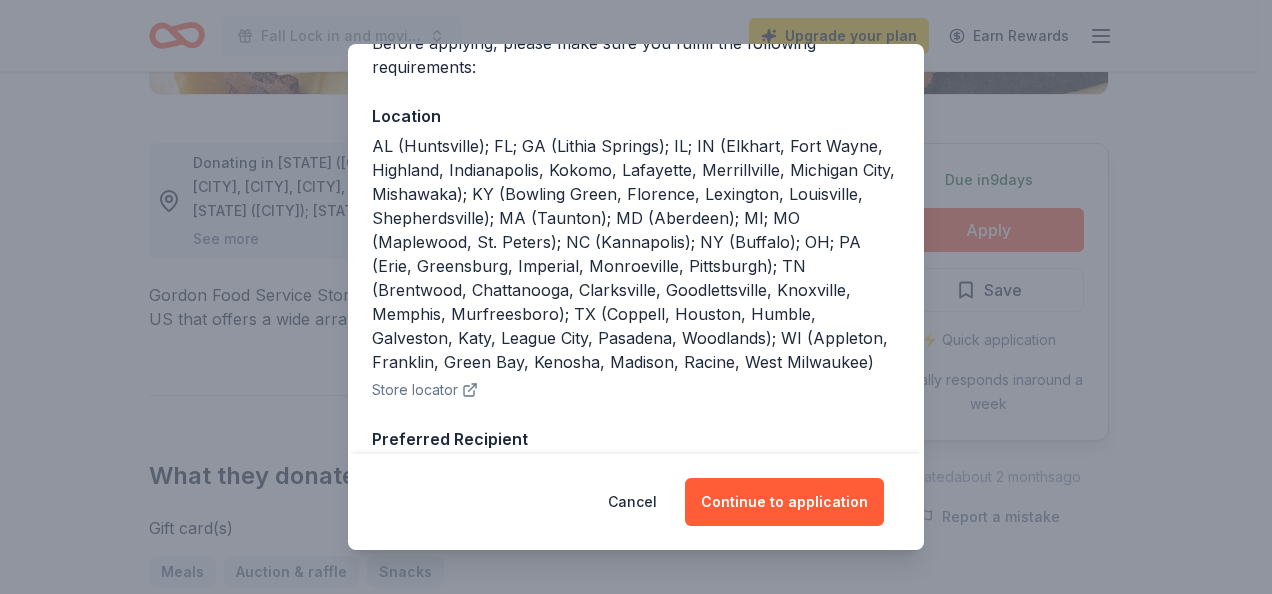 scroll, scrollTop: 416, scrollLeft: 0, axis: vertical 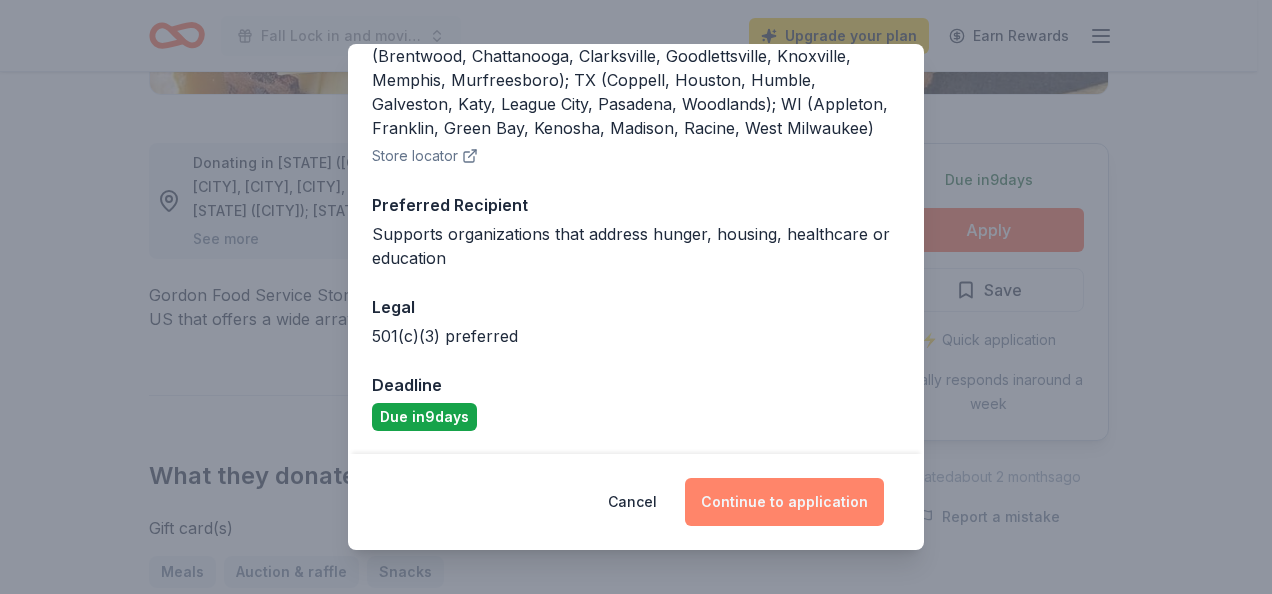 click on "Continue to application" at bounding box center (784, 502) 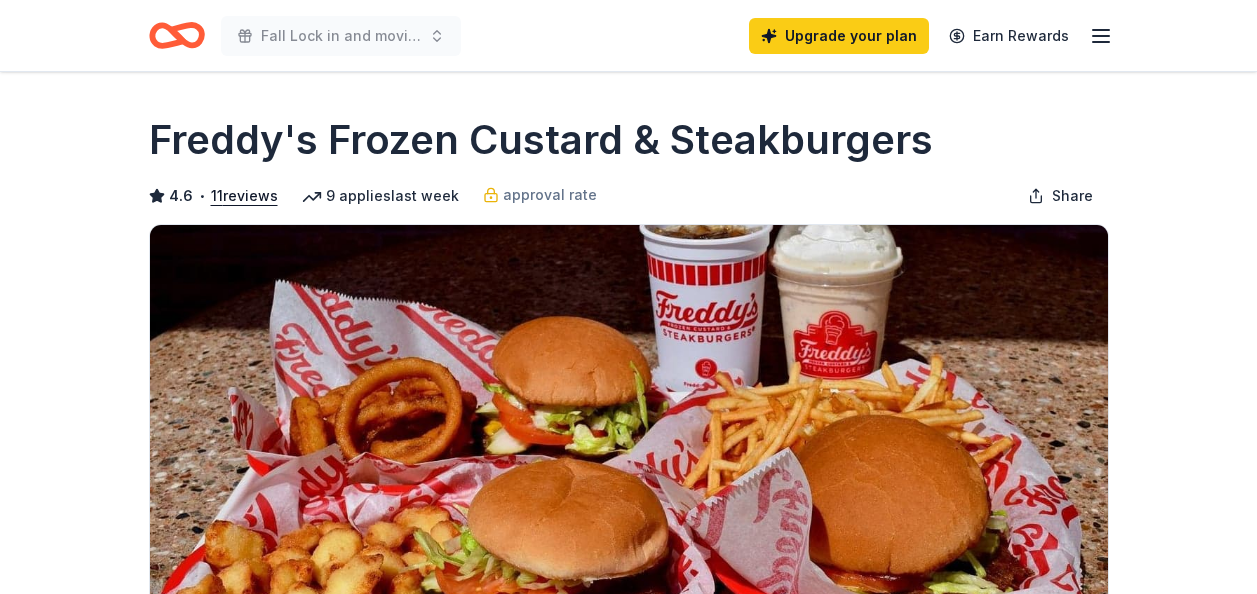 scroll, scrollTop: 0, scrollLeft: 0, axis: both 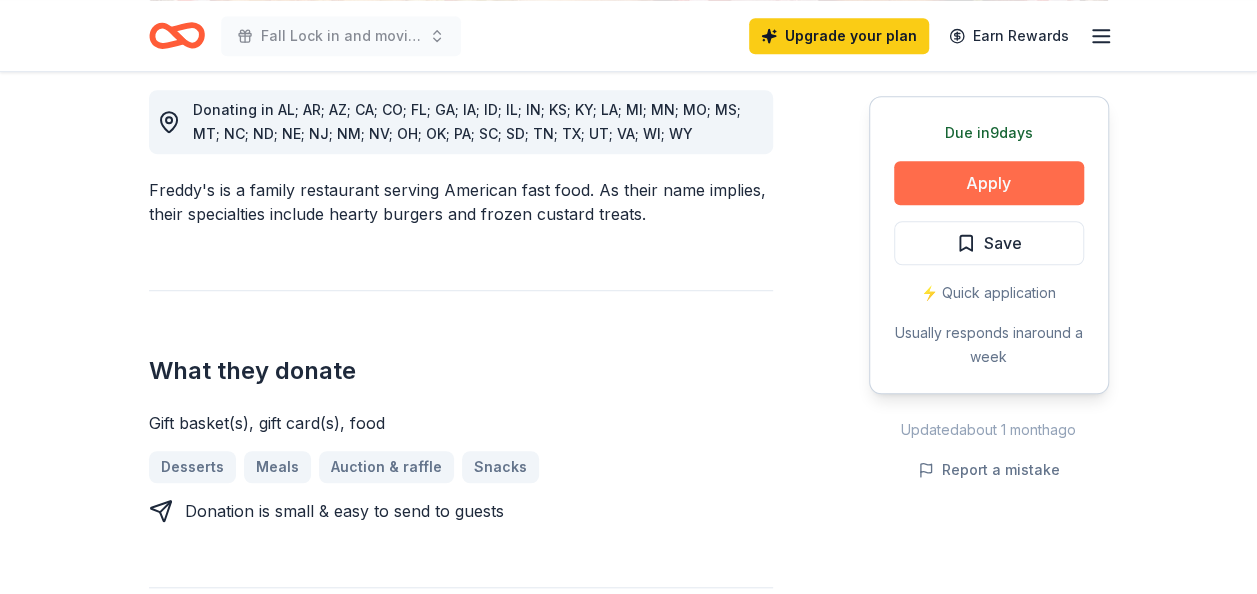 click on "Apply" at bounding box center [989, 183] 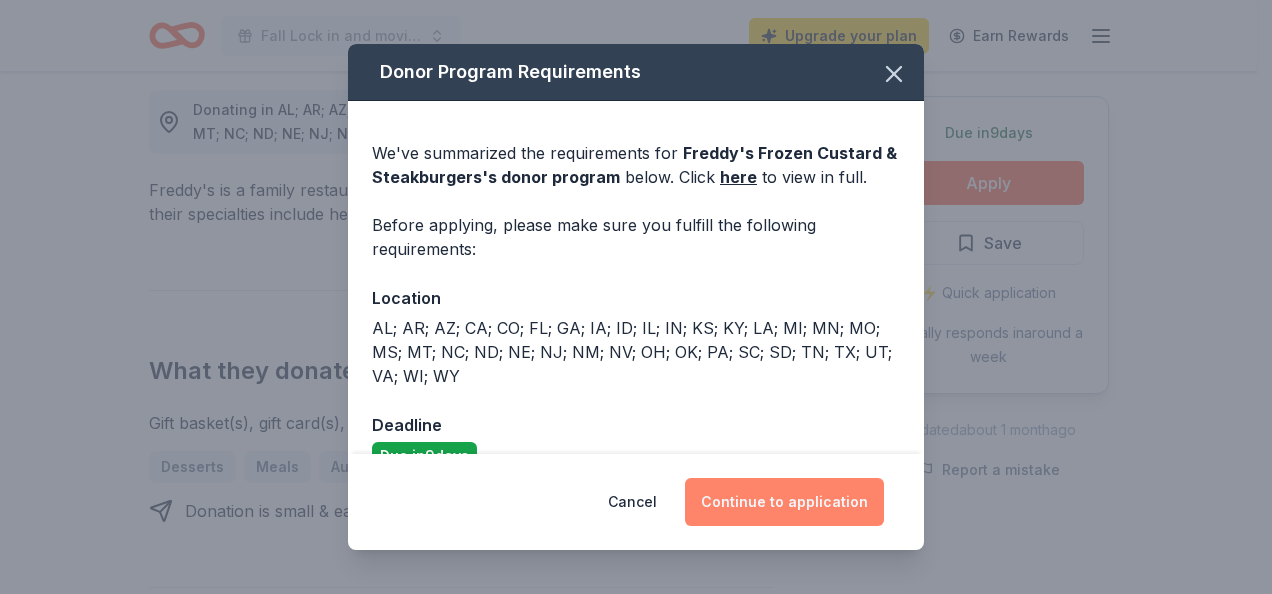 click on "Continue to application" at bounding box center (784, 502) 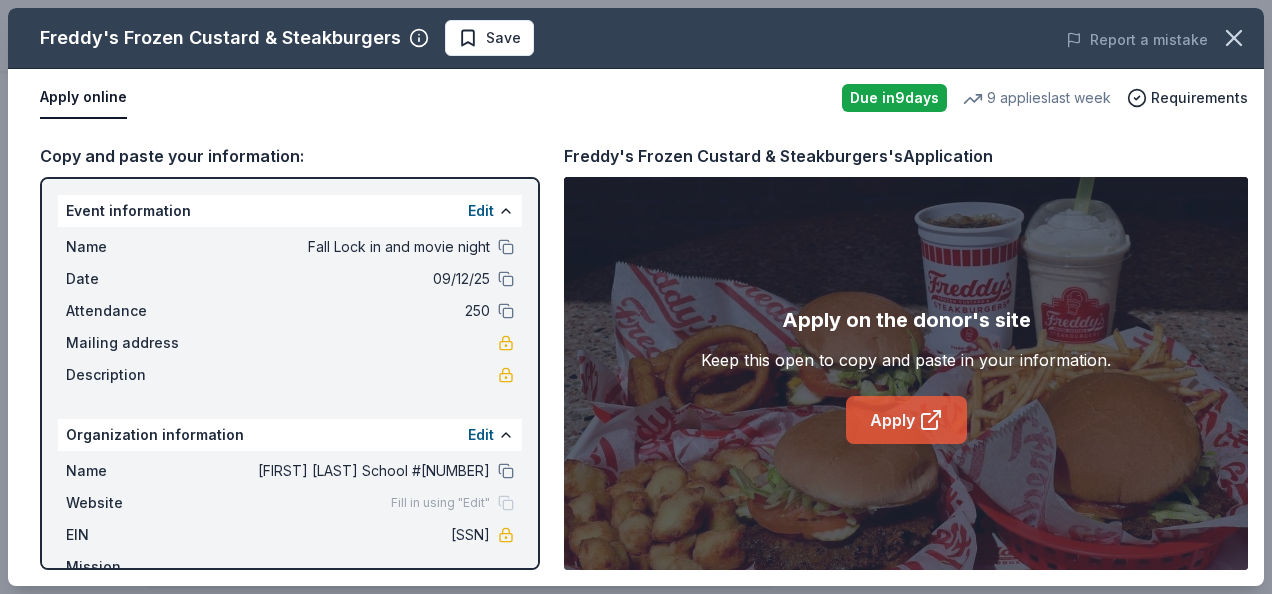 click on "Apply" at bounding box center [906, 420] 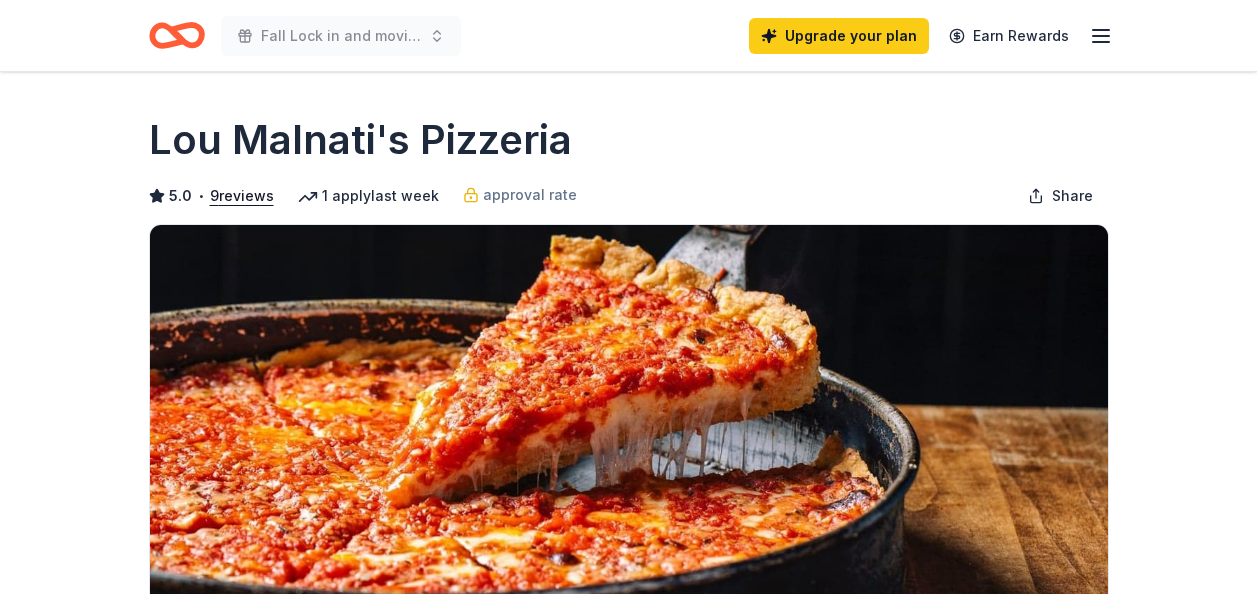 scroll, scrollTop: 0, scrollLeft: 0, axis: both 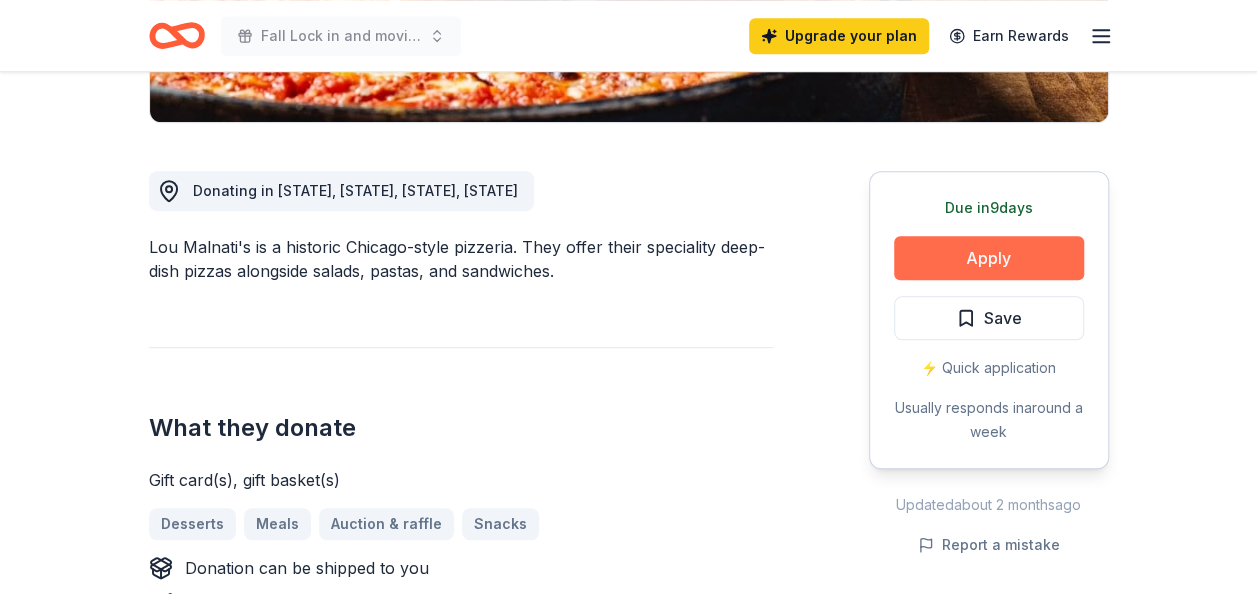 click on "Apply" at bounding box center (989, 258) 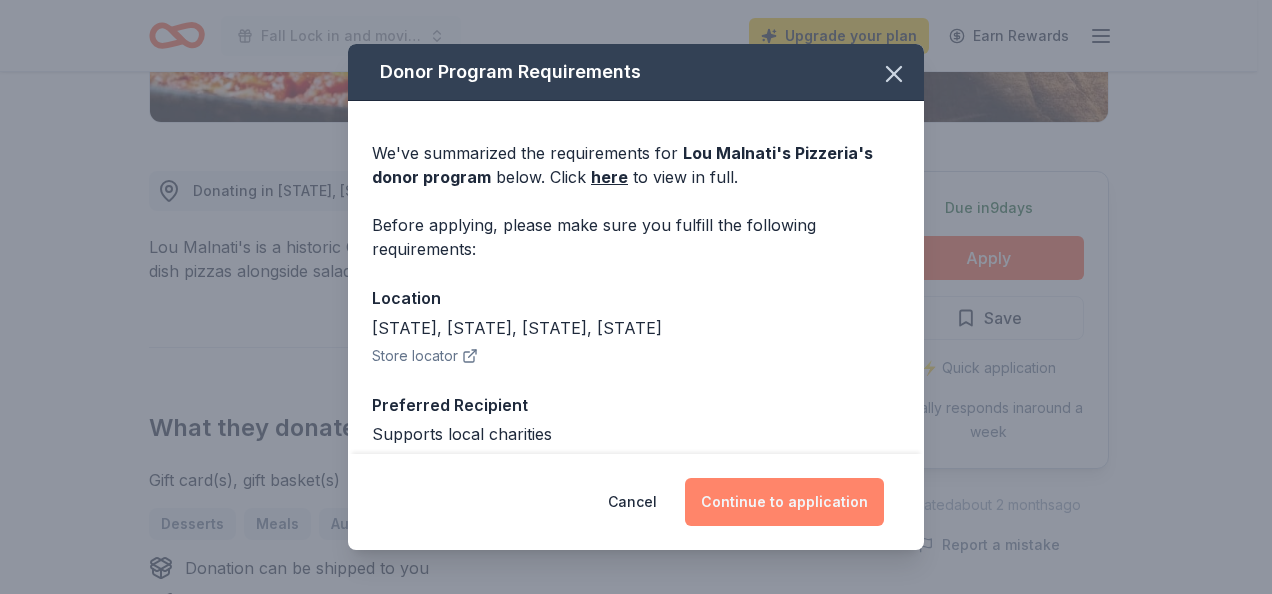 click on "Continue to application" at bounding box center (784, 502) 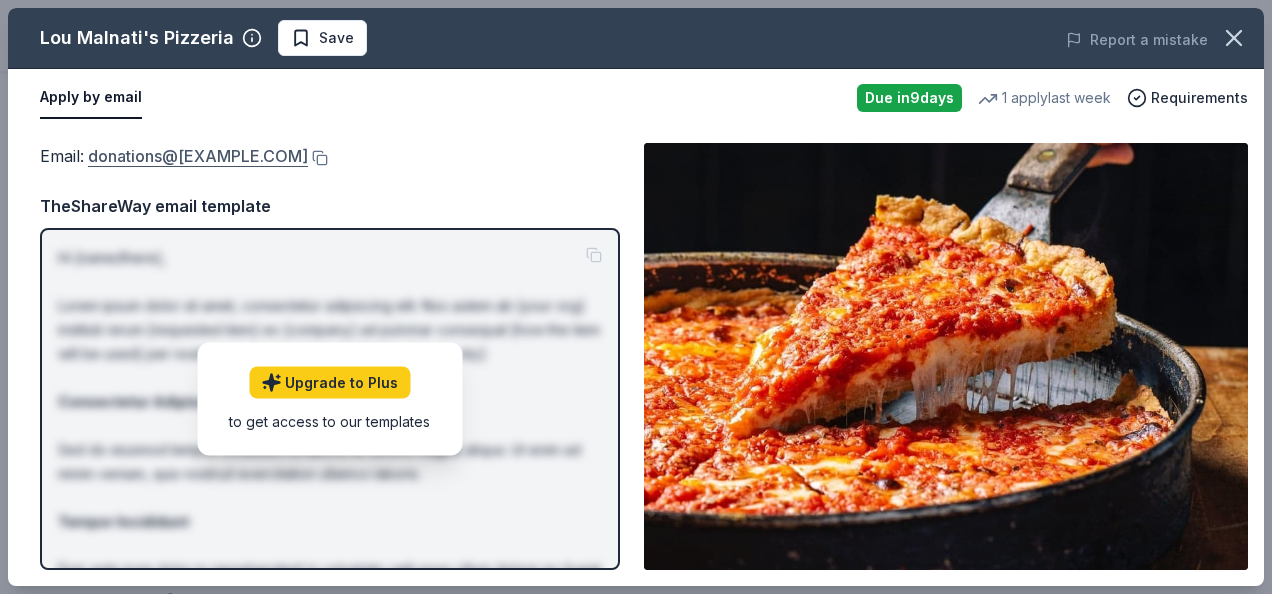 click on "donations@loumalnatis.com" at bounding box center (198, 156) 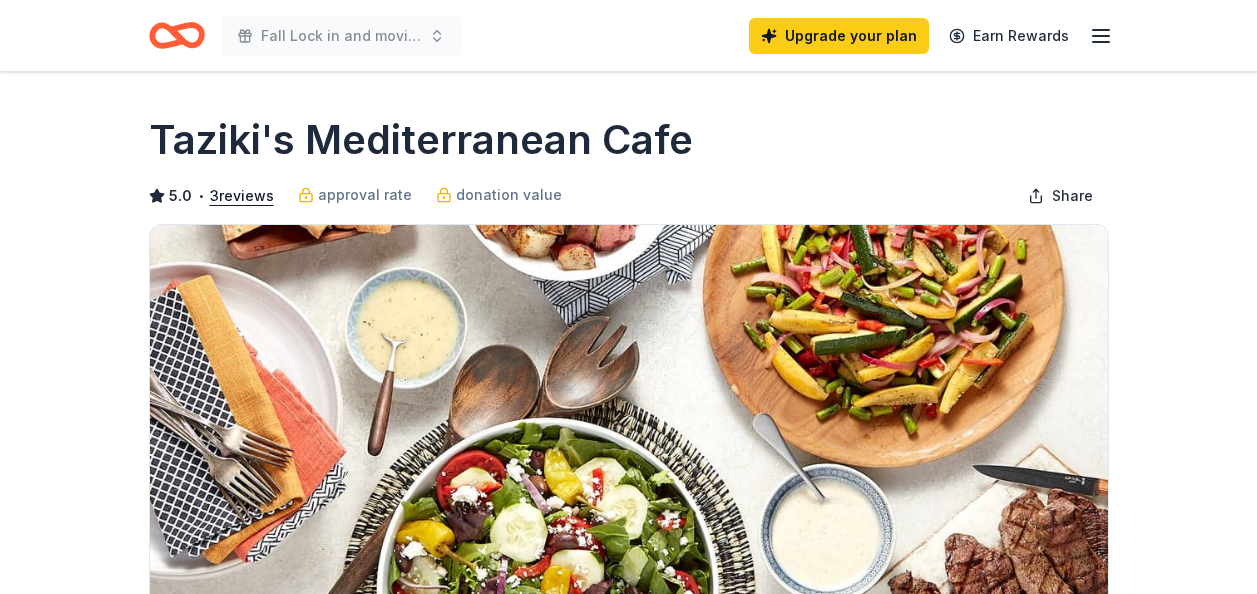 scroll, scrollTop: 0, scrollLeft: 0, axis: both 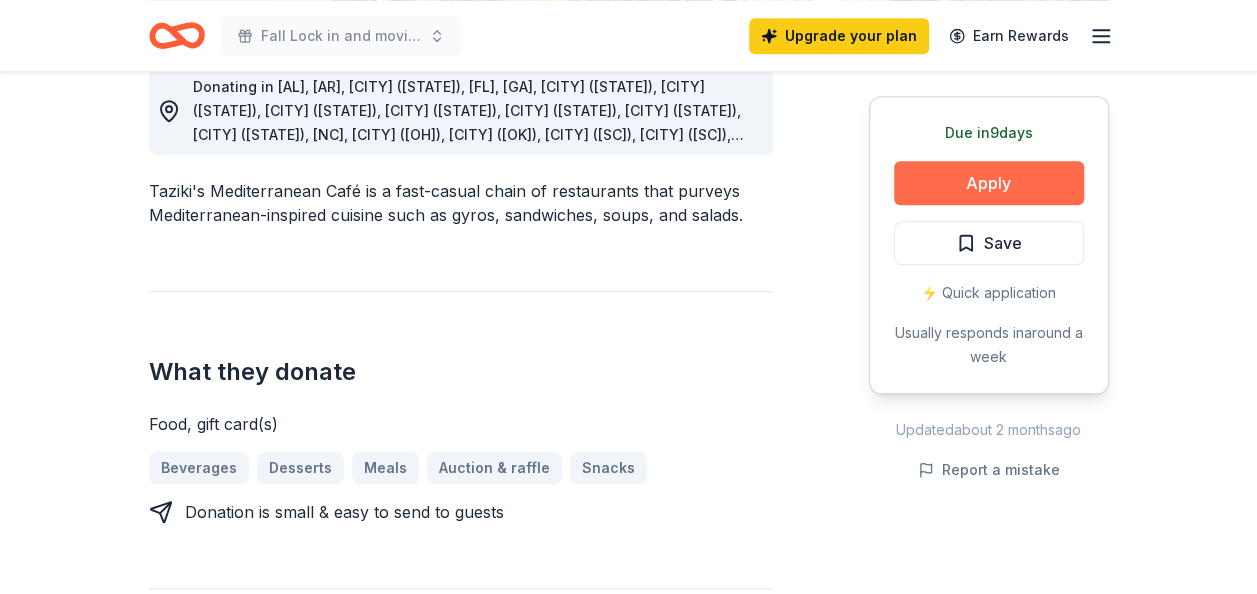 click on "Apply" at bounding box center (989, 183) 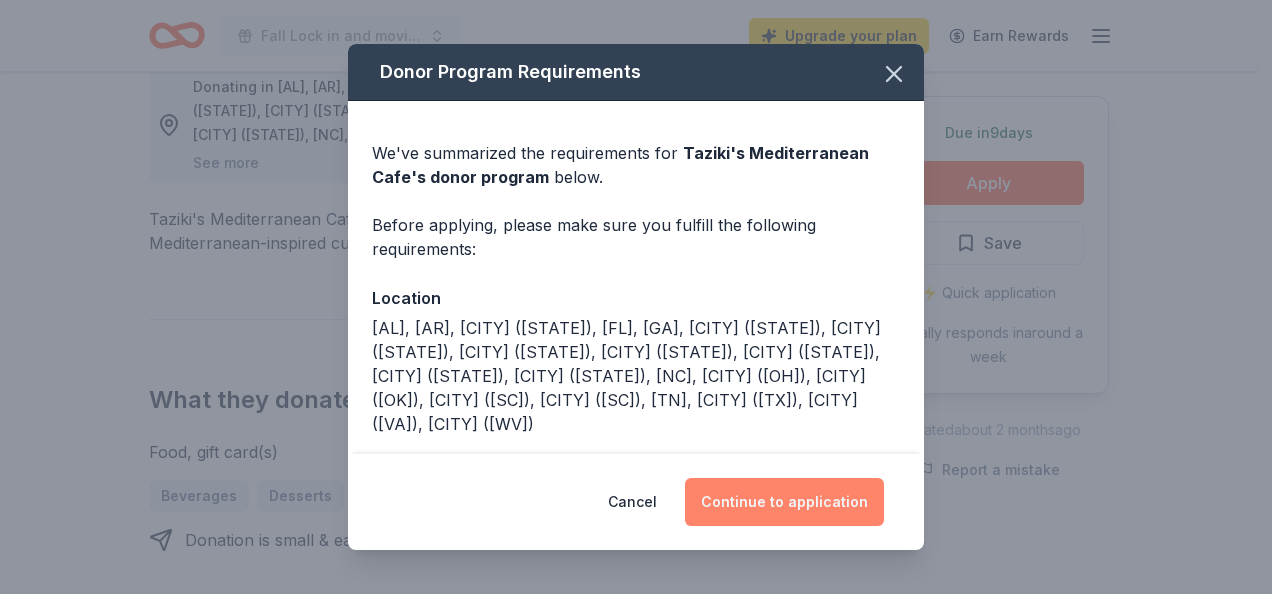 click on "Continue to application" at bounding box center (784, 502) 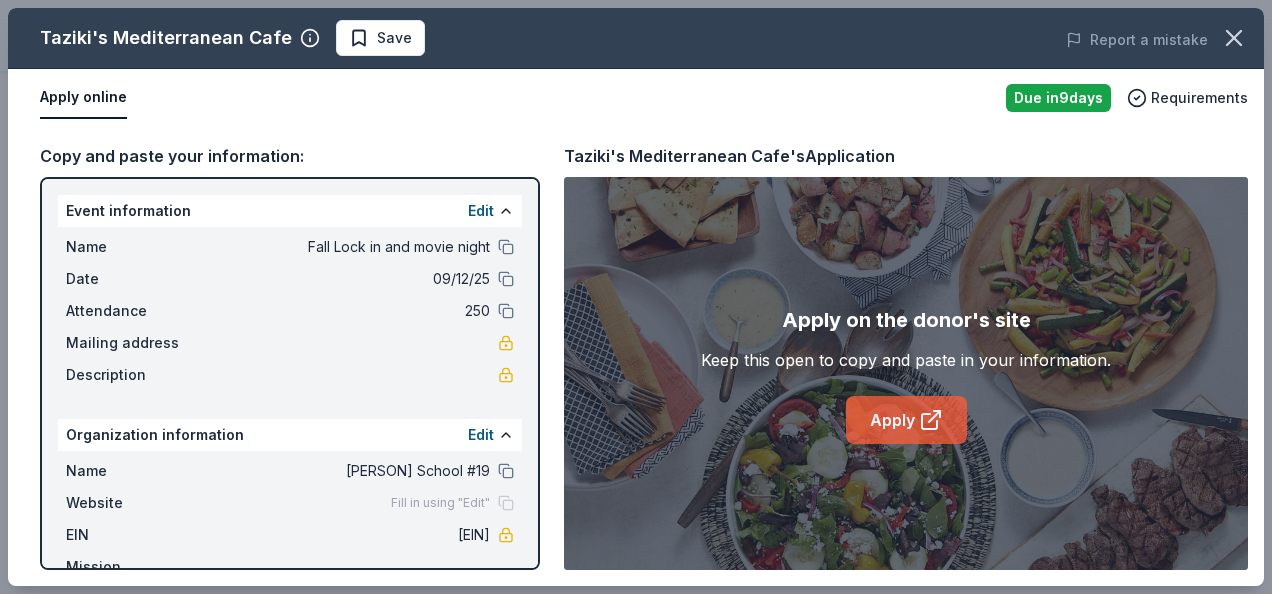 click on "Apply" at bounding box center [906, 420] 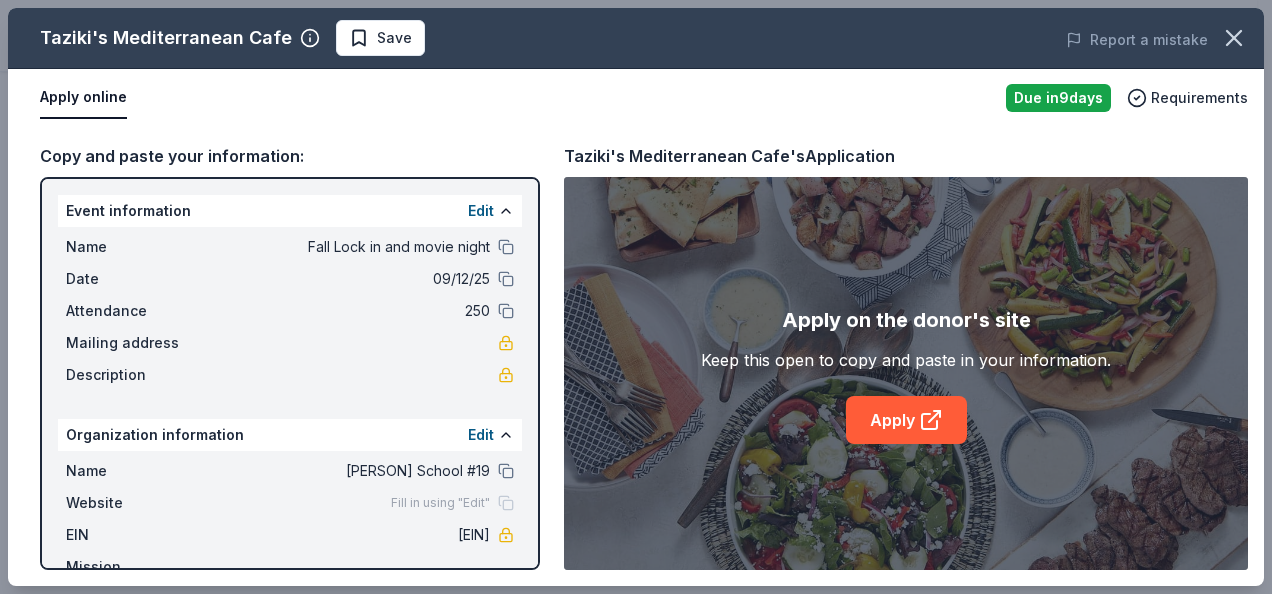 drag, startPoint x: 388, startPoint y: 533, endPoint x: 442, endPoint y: 533, distance: 54 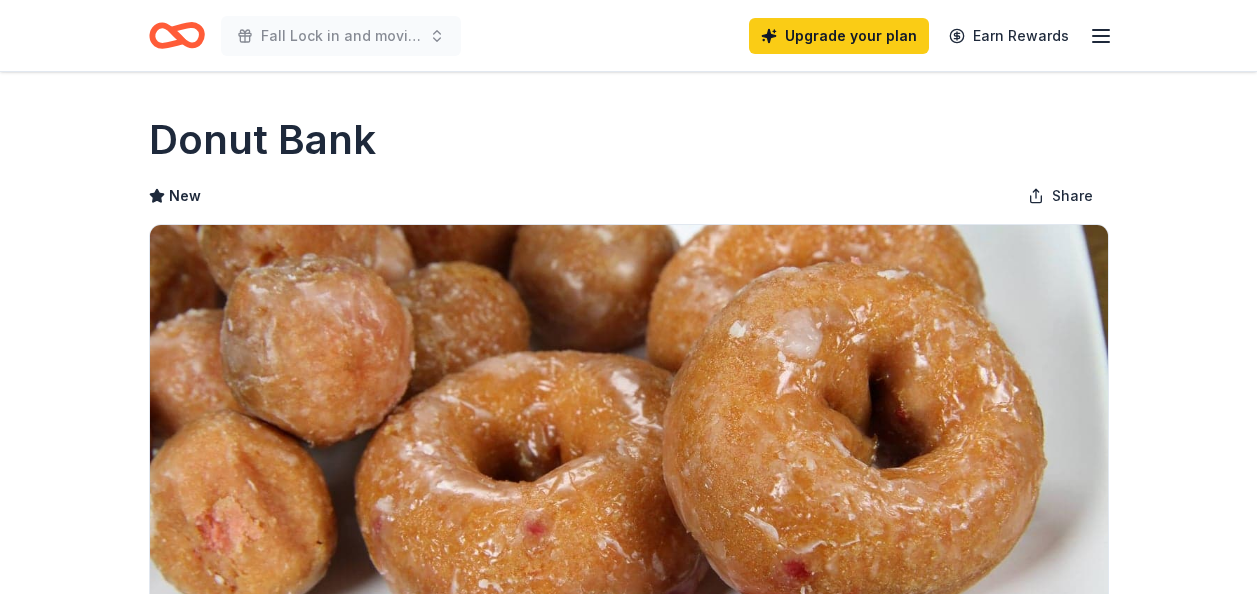 scroll, scrollTop: 0, scrollLeft: 0, axis: both 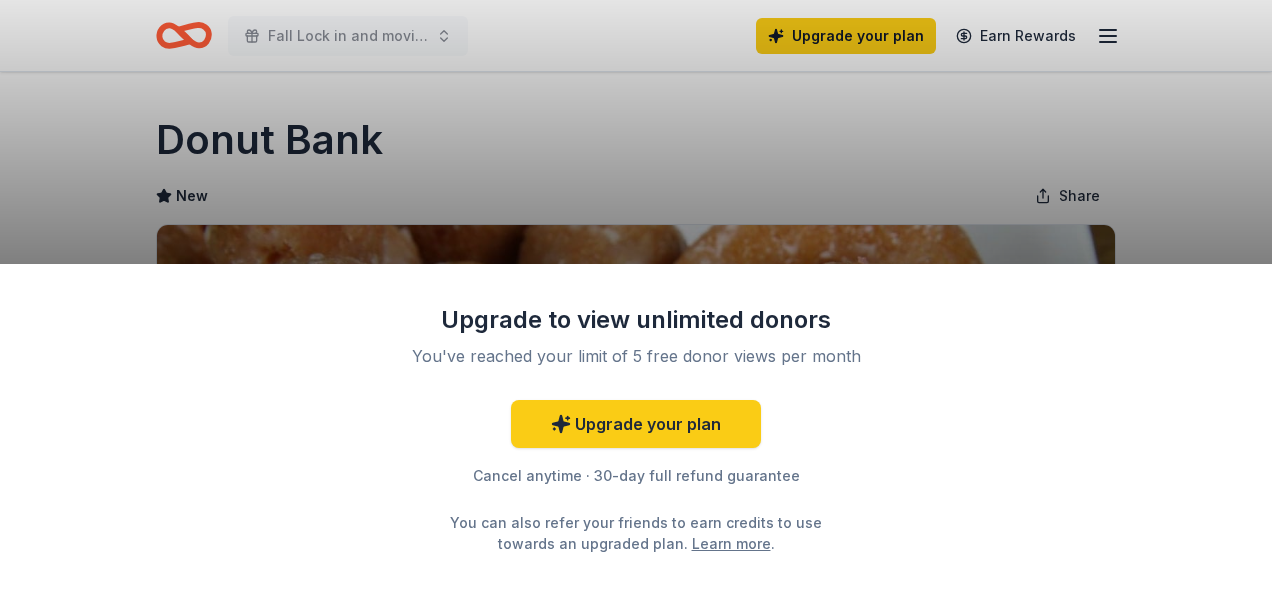 click on "Upgrade to view unlimited donors You've reached your limit of 5 free donor views per month Upgrade your plan Cancel anytime · 30-day full refund guarantee You can also refer your friends to earn credits to use towards an upgraded plan.   Learn more ." at bounding box center (636, 297) 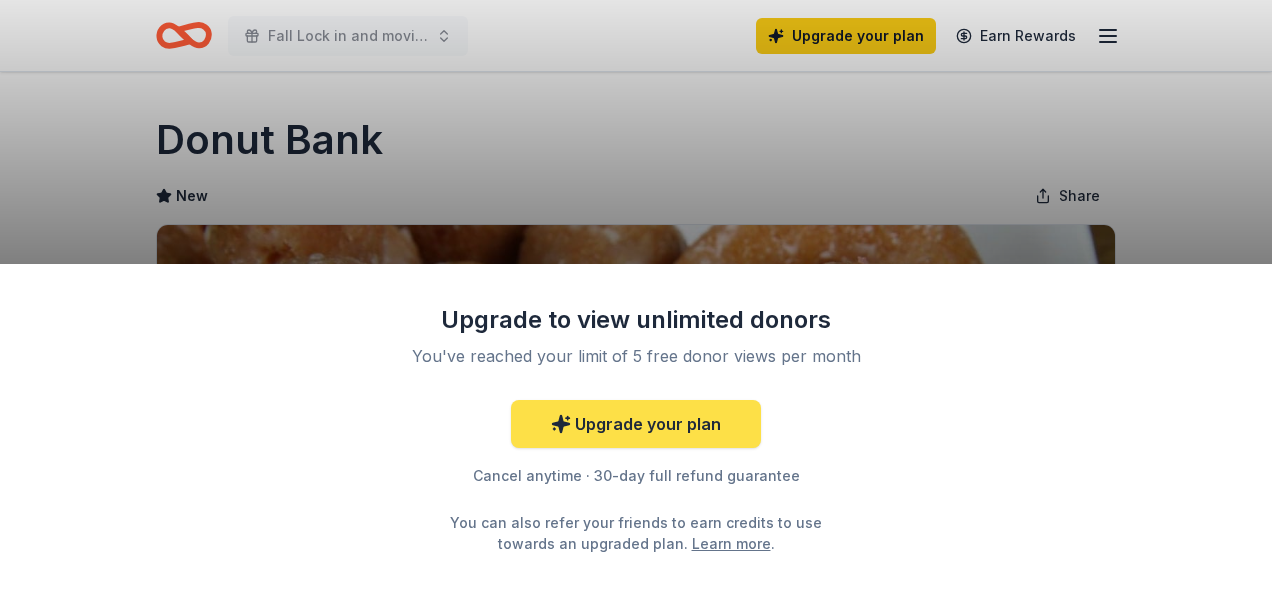 click on "Upgrade your plan" at bounding box center [636, 424] 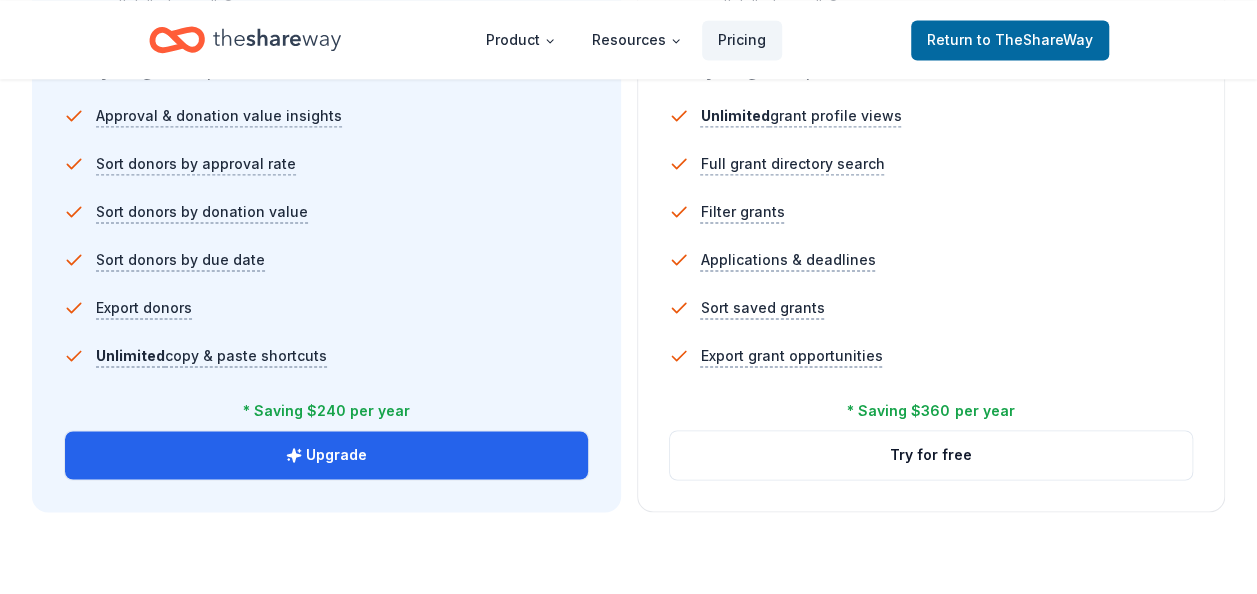 scroll, scrollTop: 1434, scrollLeft: 0, axis: vertical 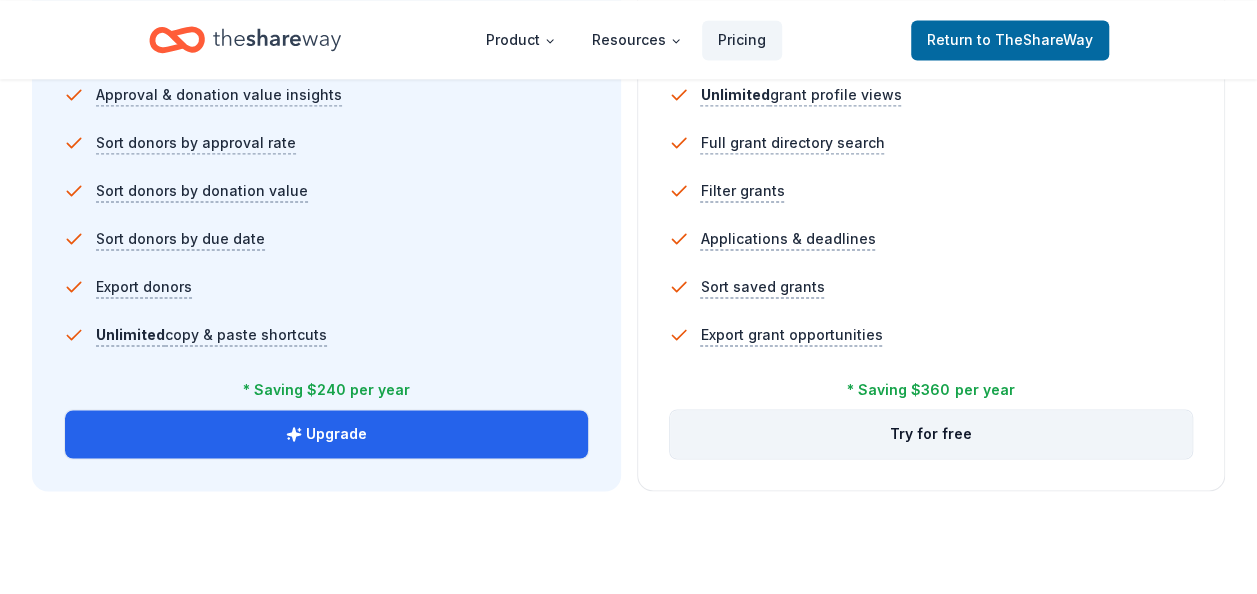 click on "Try for free" at bounding box center (931, 434) 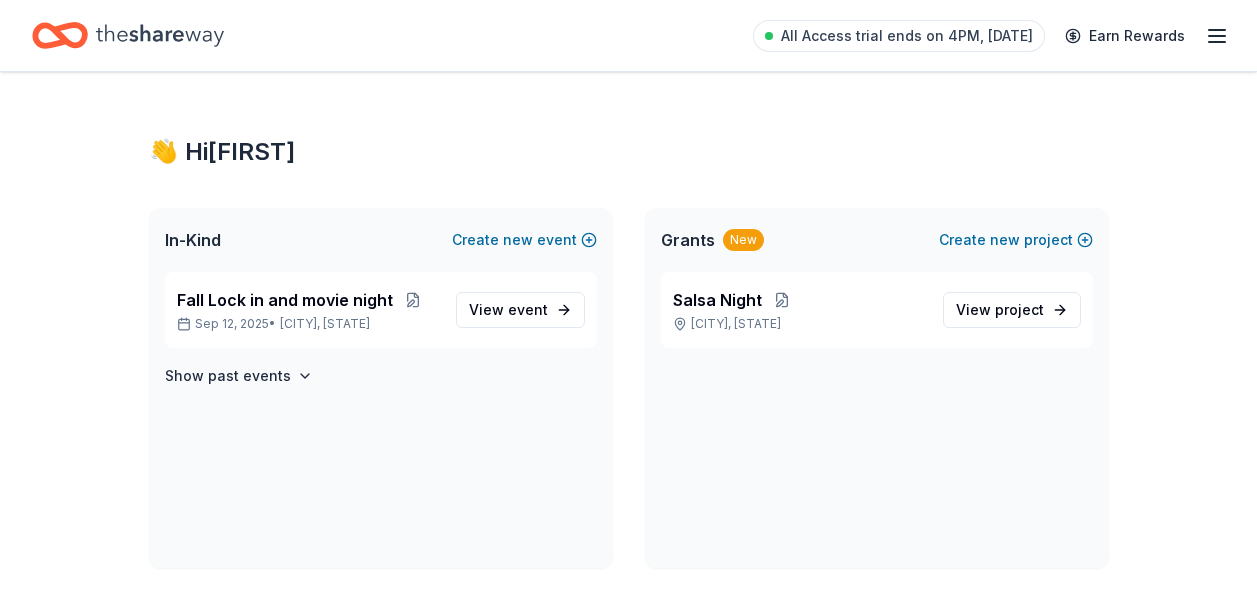 scroll, scrollTop: 0, scrollLeft: 0, axis: both 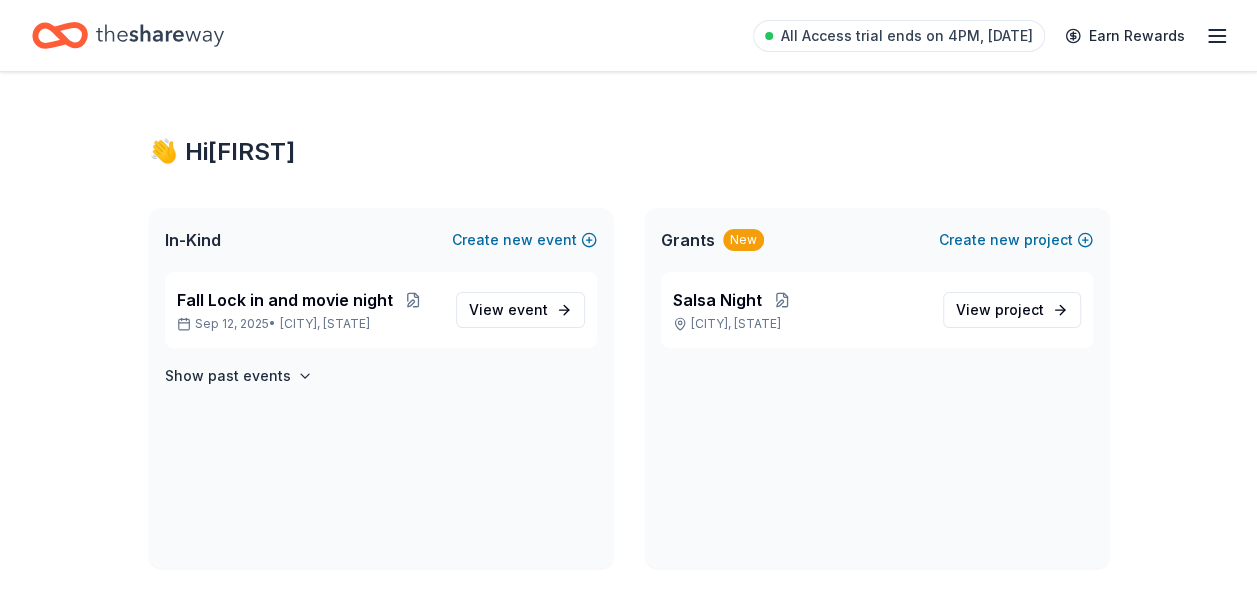 click 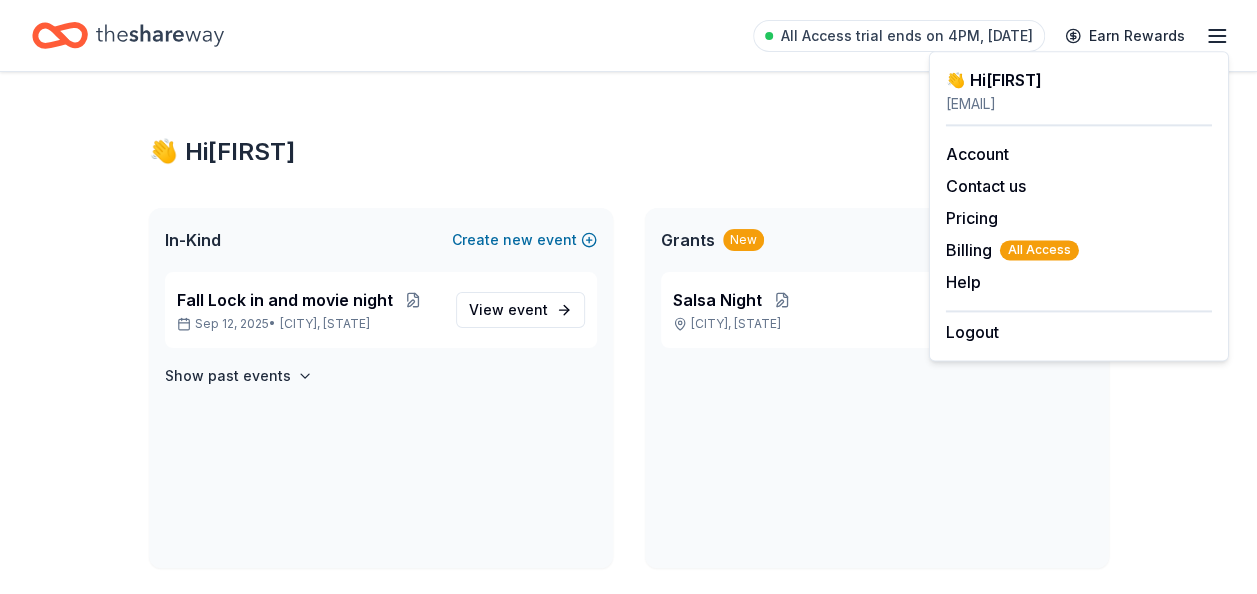click 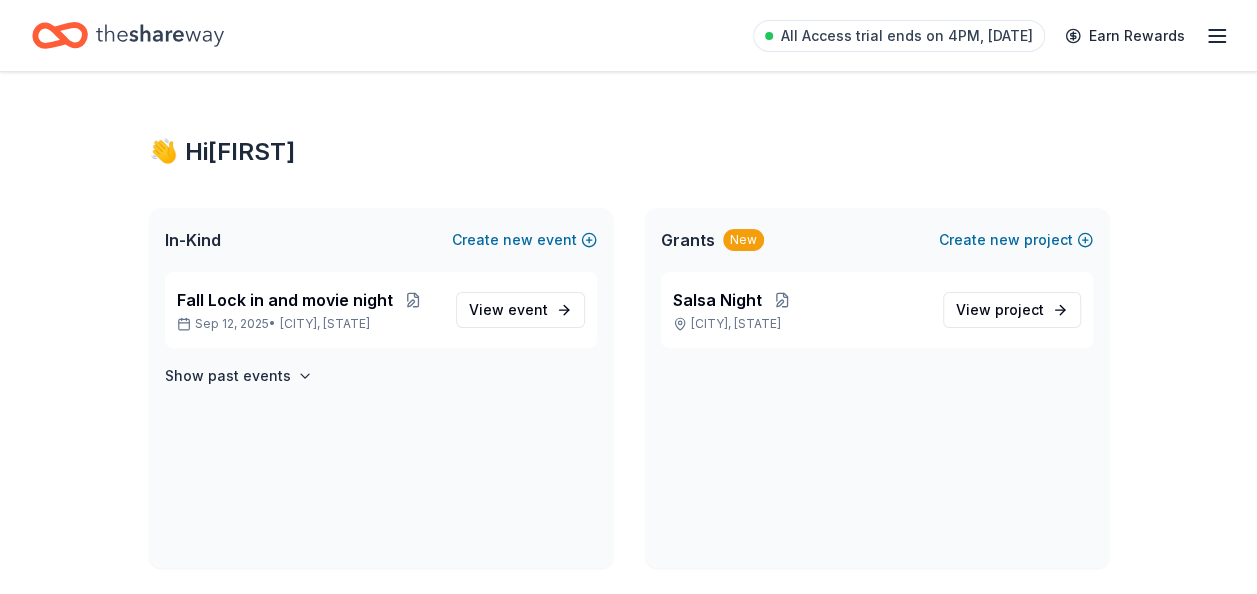 click 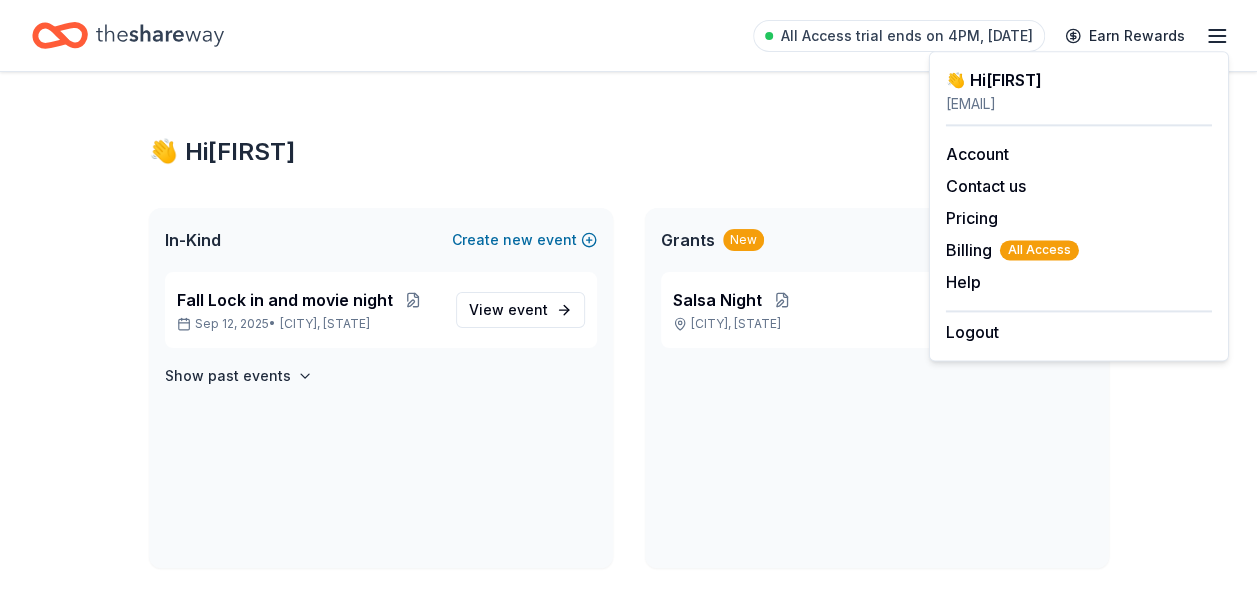 click 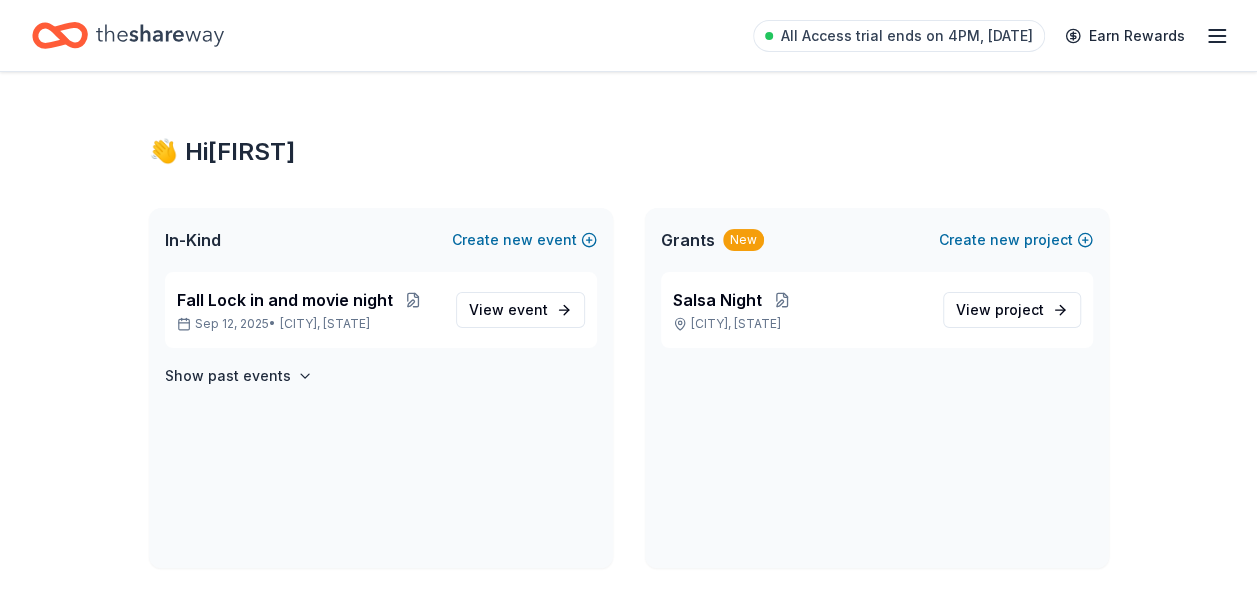 click 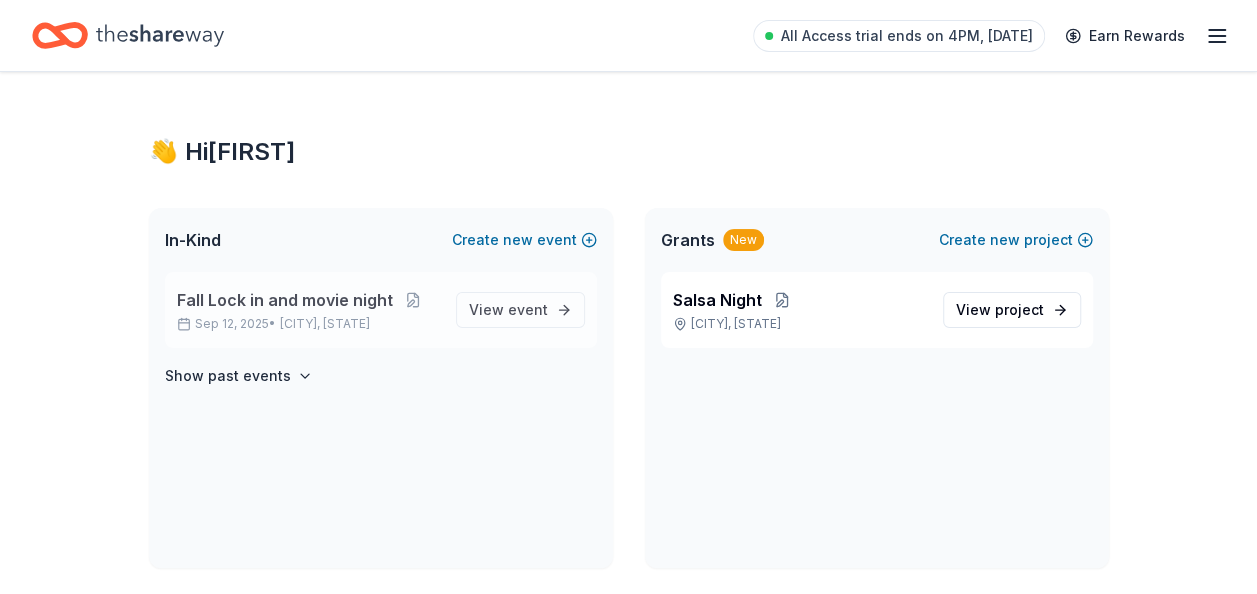 click on "Fall Lock in and movie night" at bounding box center [285, 300] 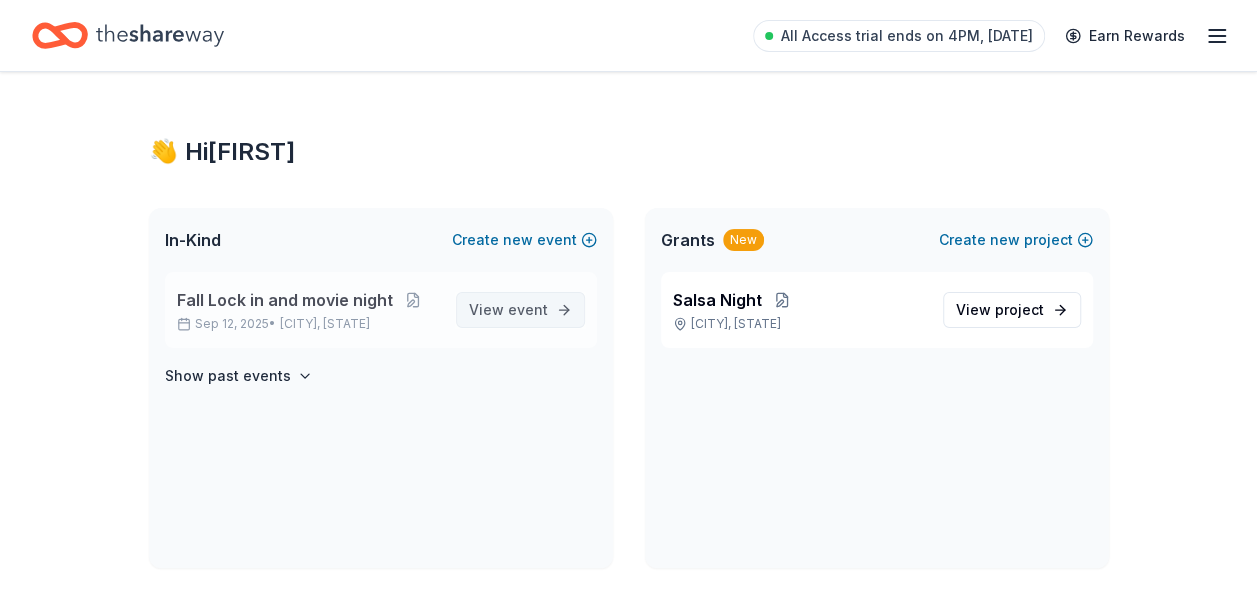 click on "View   event" at bounding box center [508, 310] 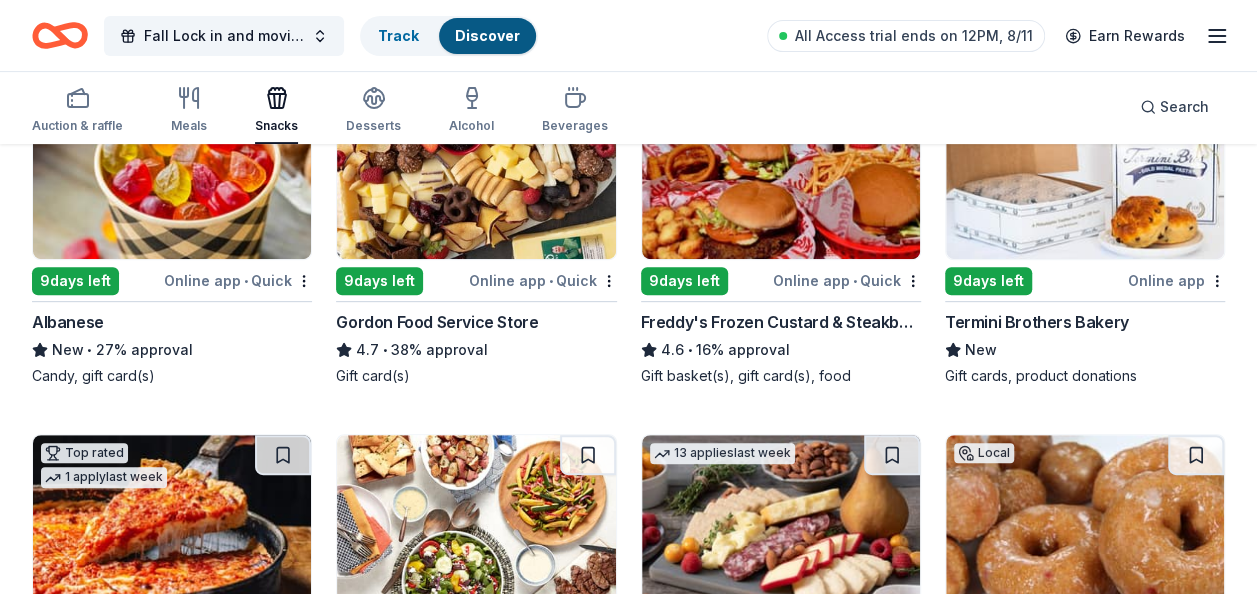 scroll, scrollTop: 305, scrollLeft: 0, axis: vertical 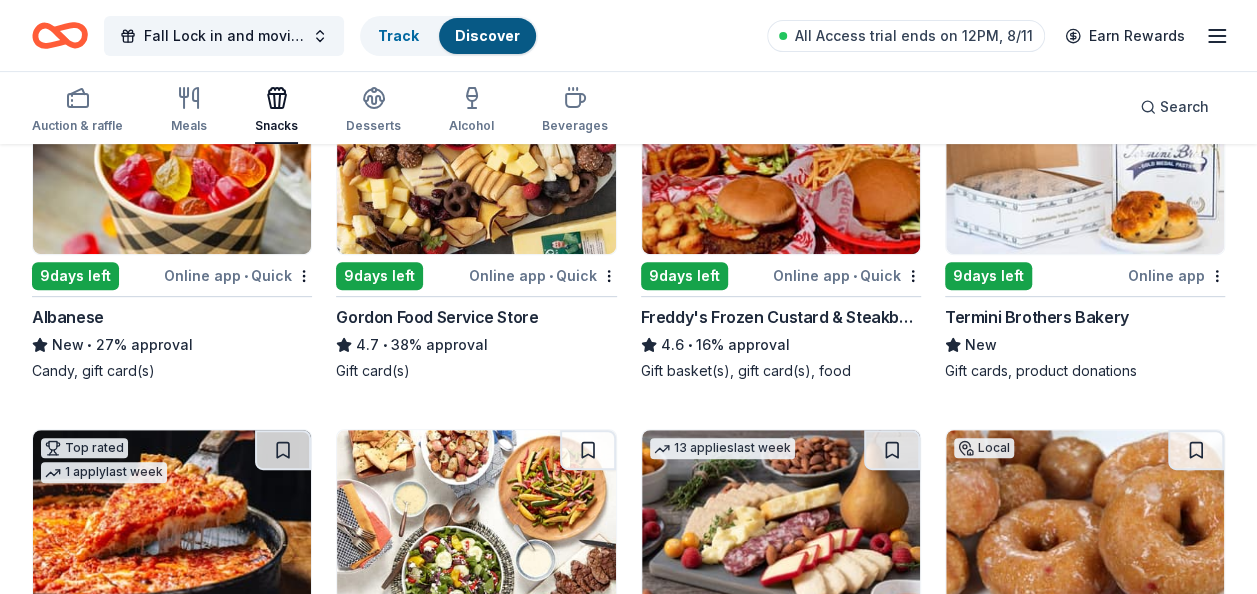 click on "Termini Brothers Bakery" at bounding box center (1037, 317) 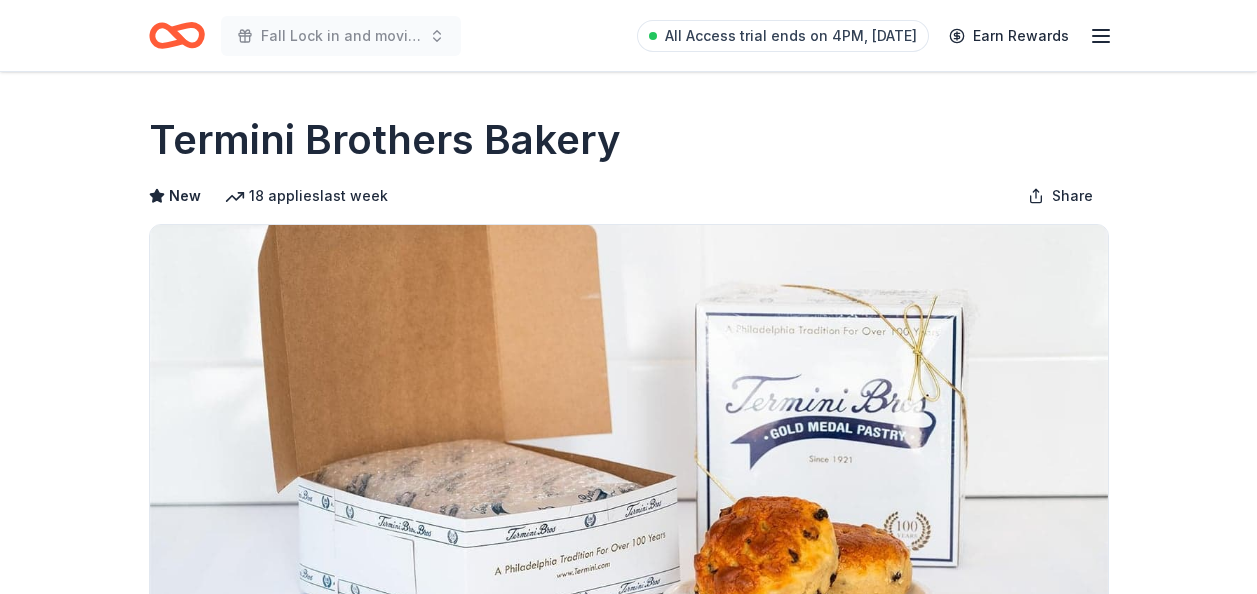 scroll, scrollTop: 0, scrollLeft: 0, axis: both 